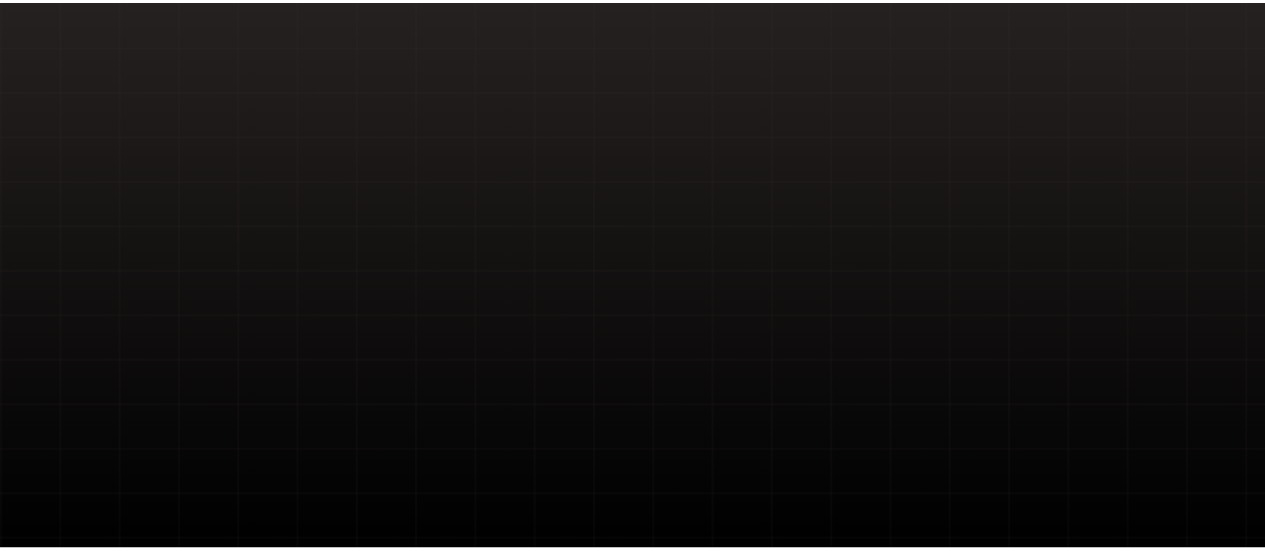 scroll, scrollTop: 0, scrollLeft: 0, axis: both 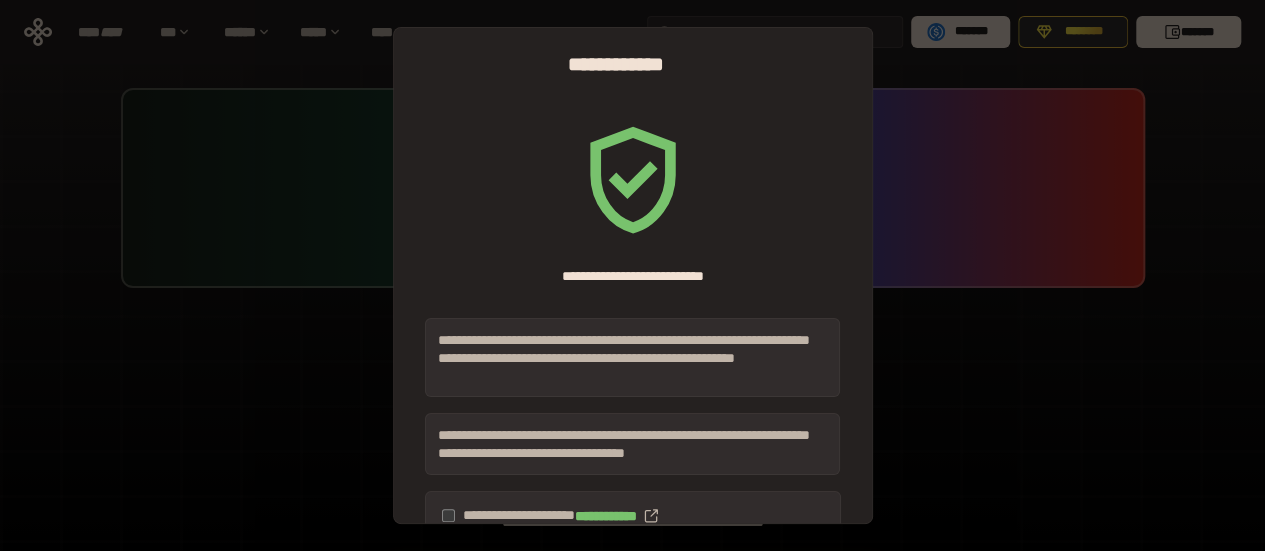 click on "**********" at bounding box center [632, 275] 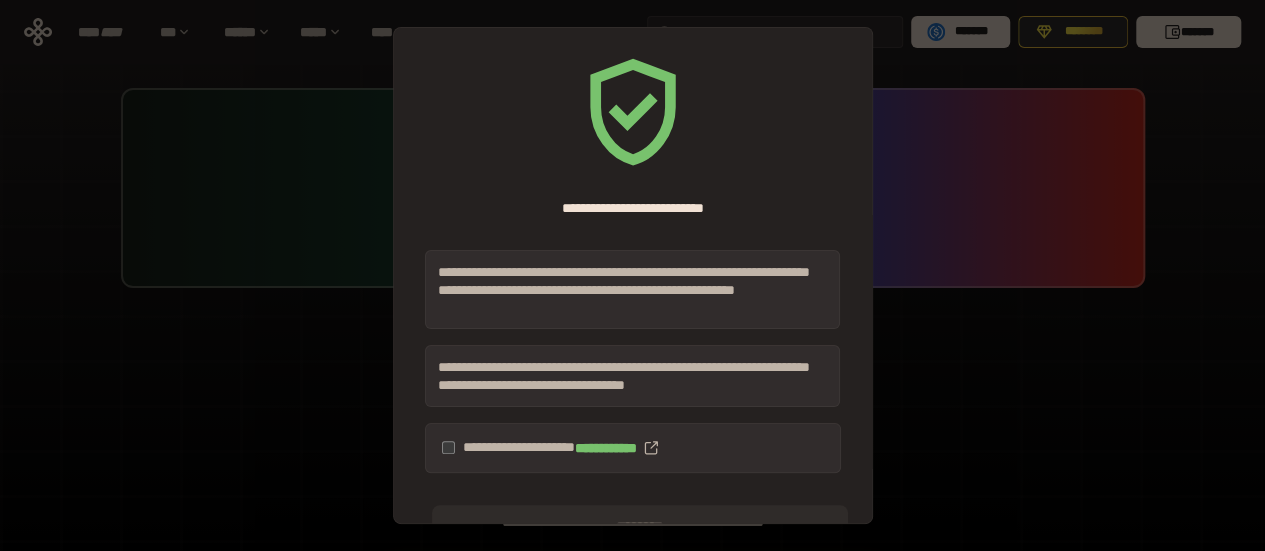 scroll, scrollTop: 116, scrollLeft: 0, axis: vertical 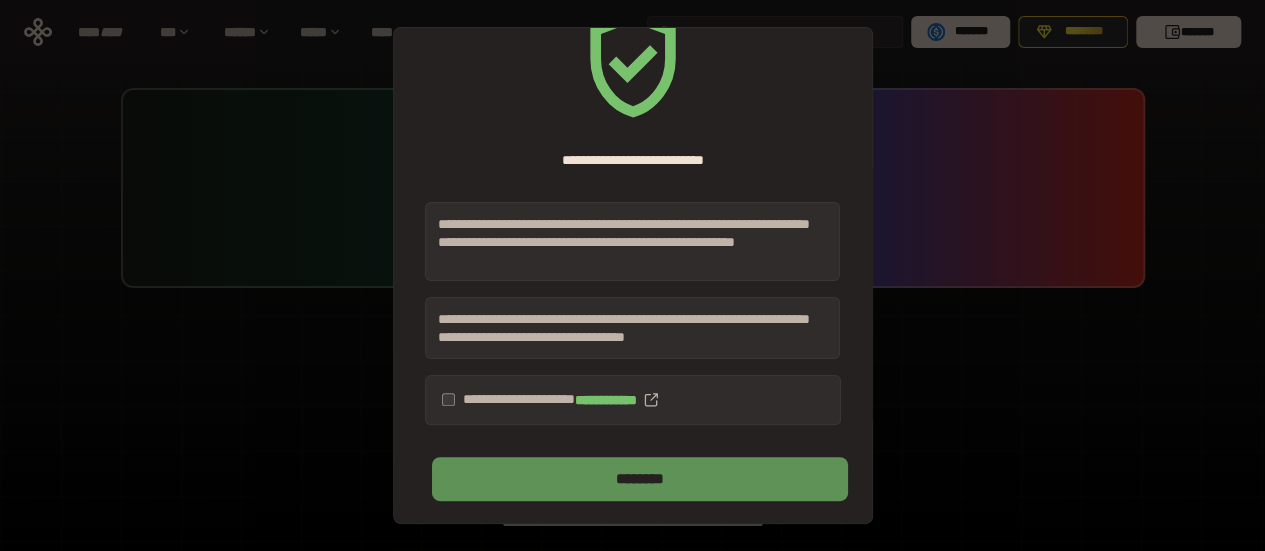 click on "********" at bounding box center (639, 479) 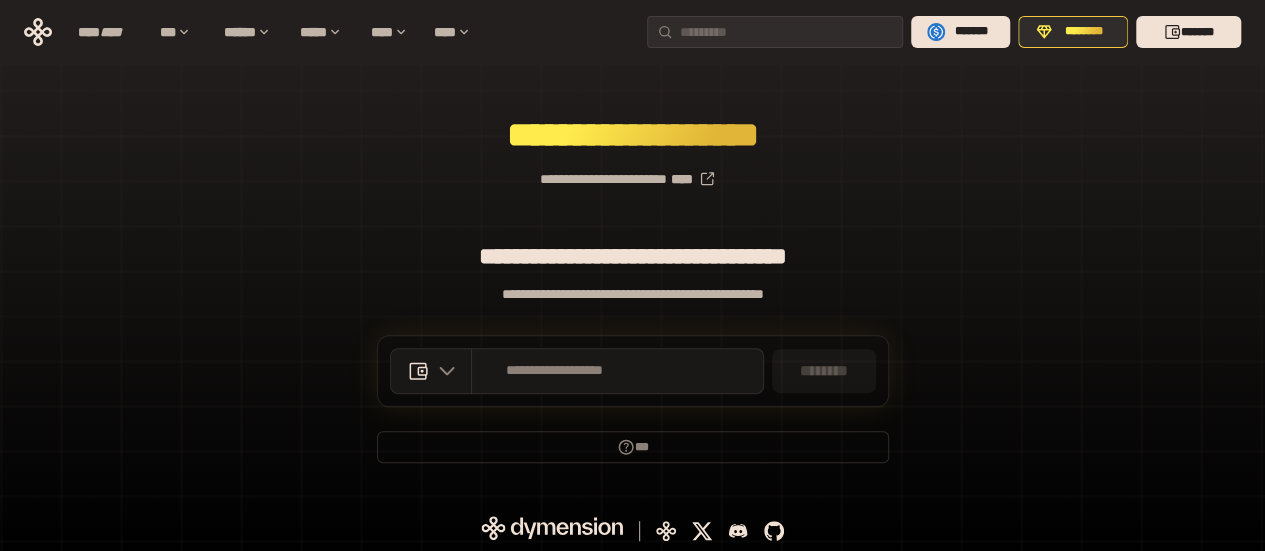 scroll, scrollTop: 231, scrollLeft: 0, axis: vertical 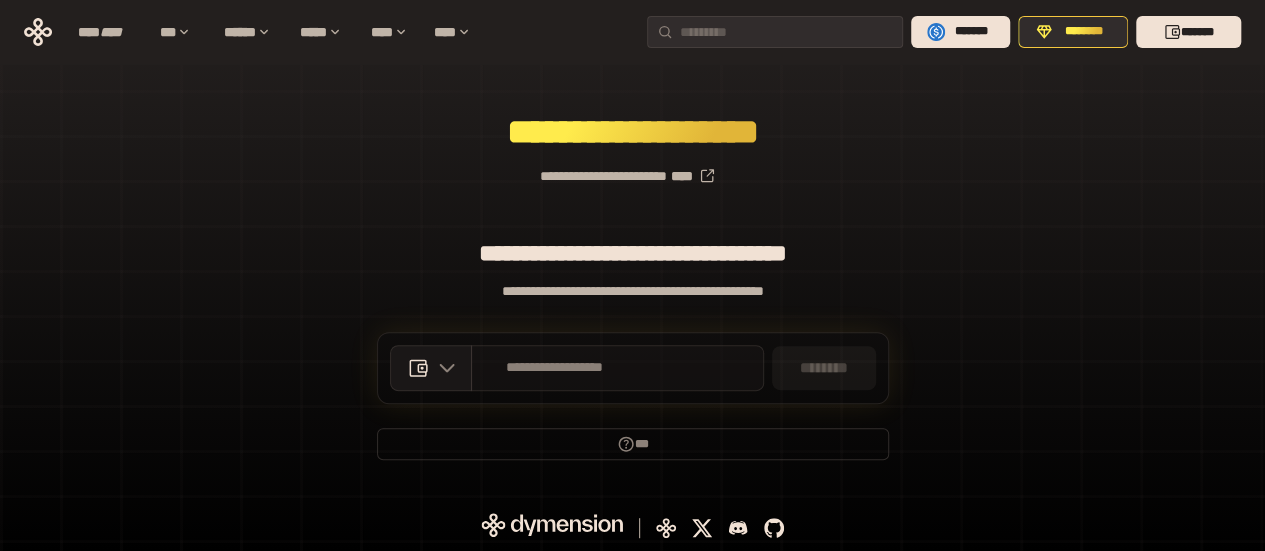 click on "**********" at bounding box center (555, 368) 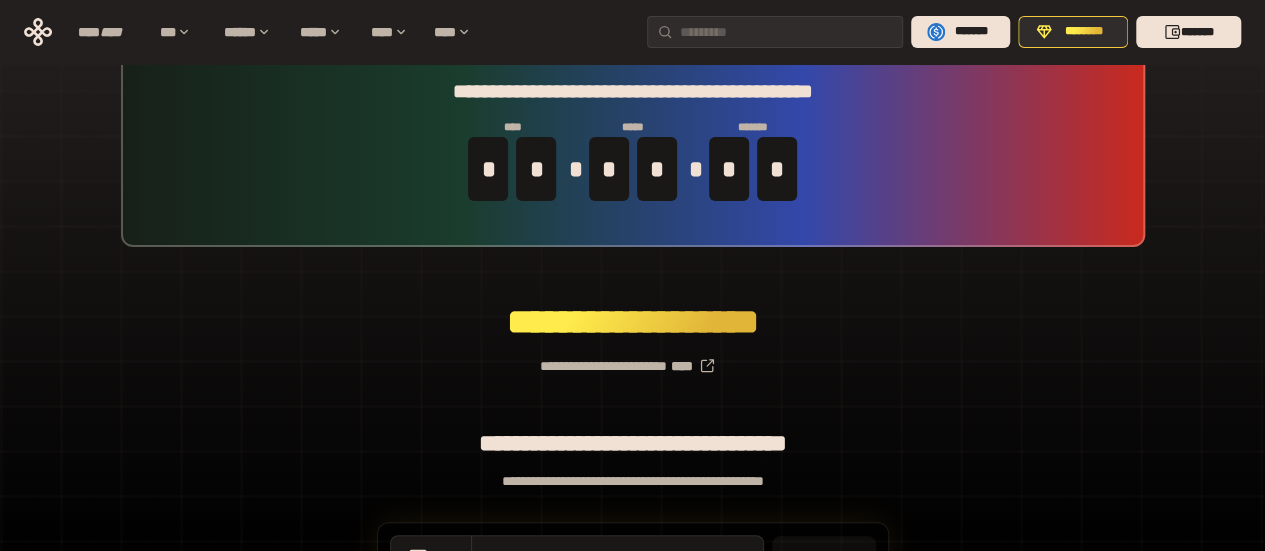 scroll, scrollTop: 0, scrollLeft: 0, axis: both 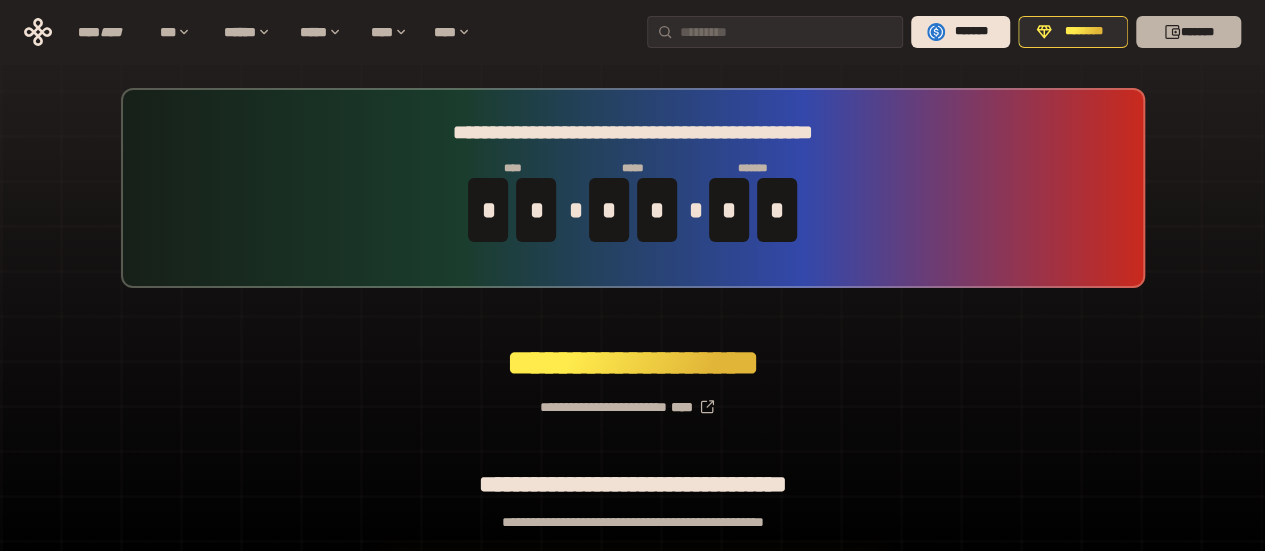 click on "*******" at bounding box center (1188, 32) 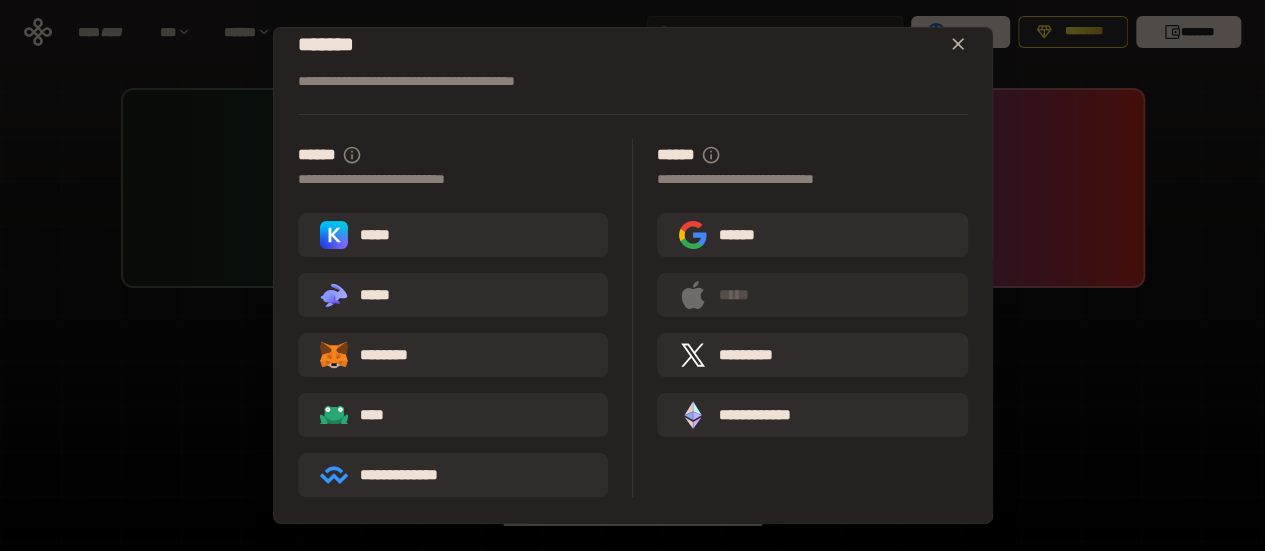 scroll, scrollTop: 37, scrollLeft: 0, axis: vertical 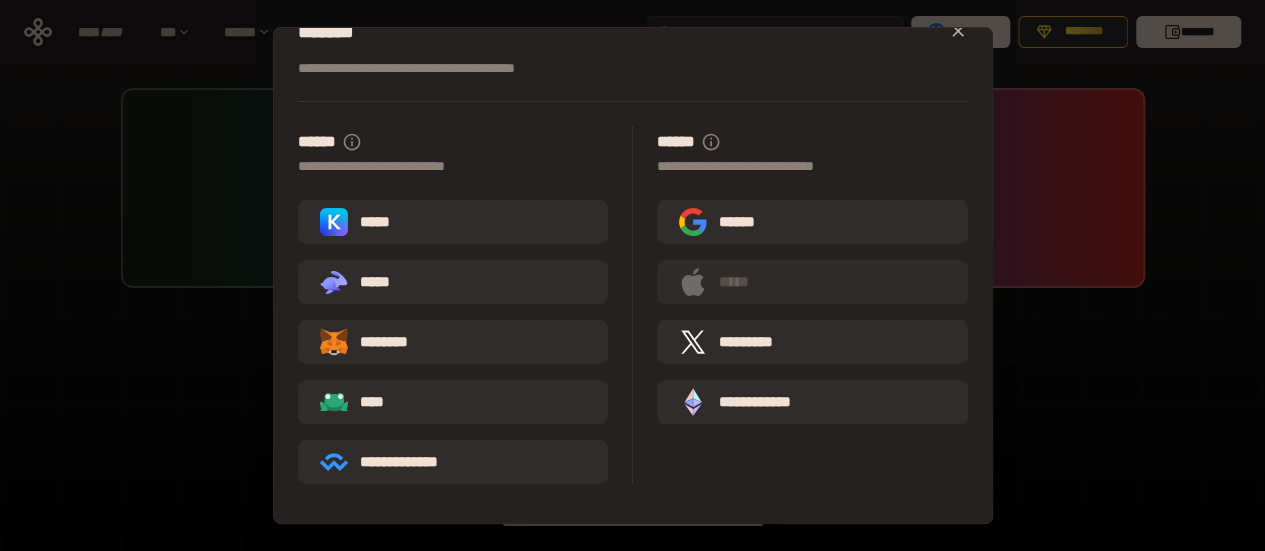 click on "**********" at bounding box center (632, 275) 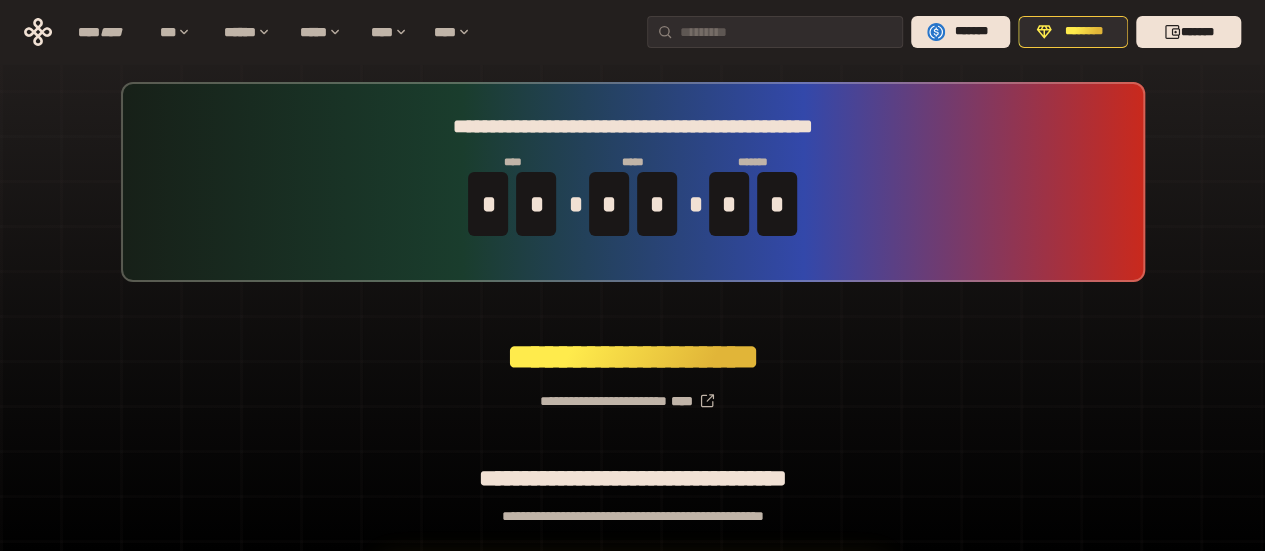 scroll, scrollTop: 231, scrollLeft: 0, axis: vertical 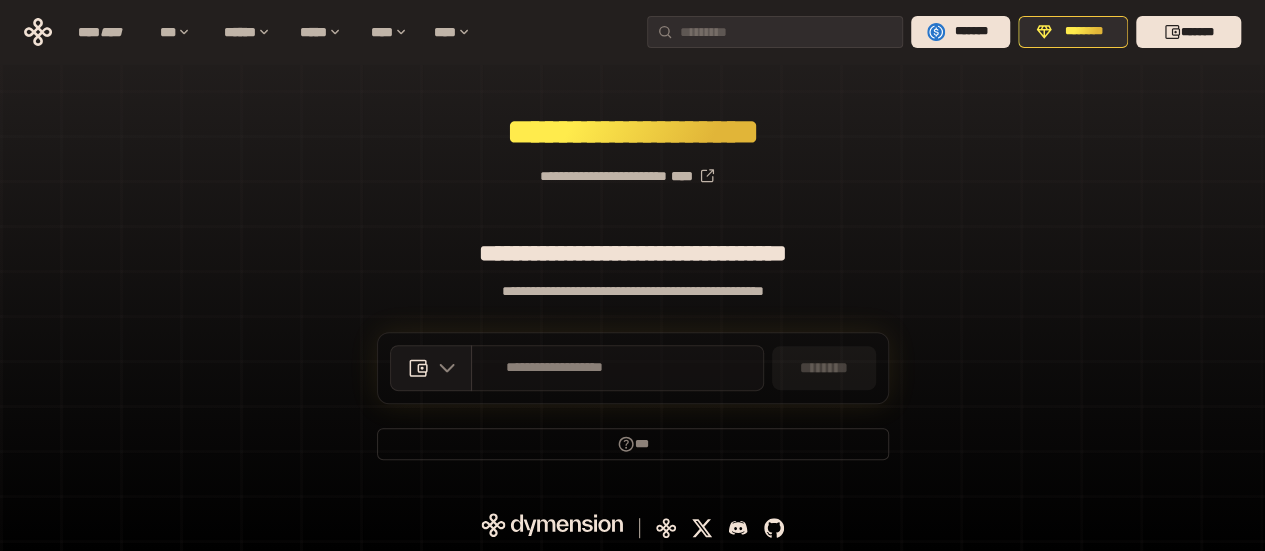 click on "**********" at bounding box center [555, 368] 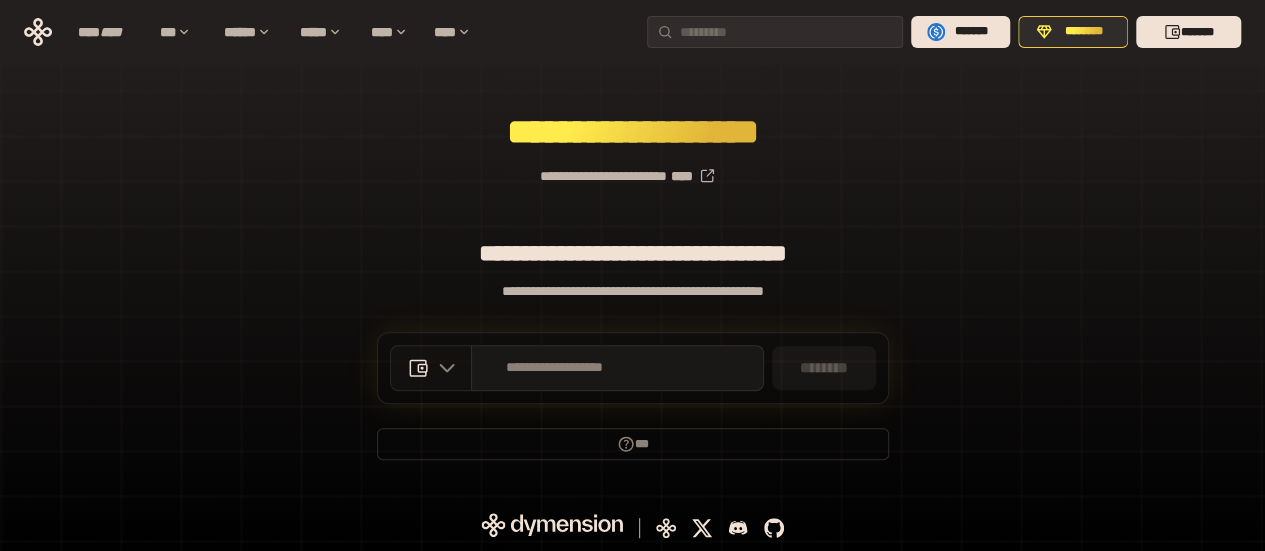 click 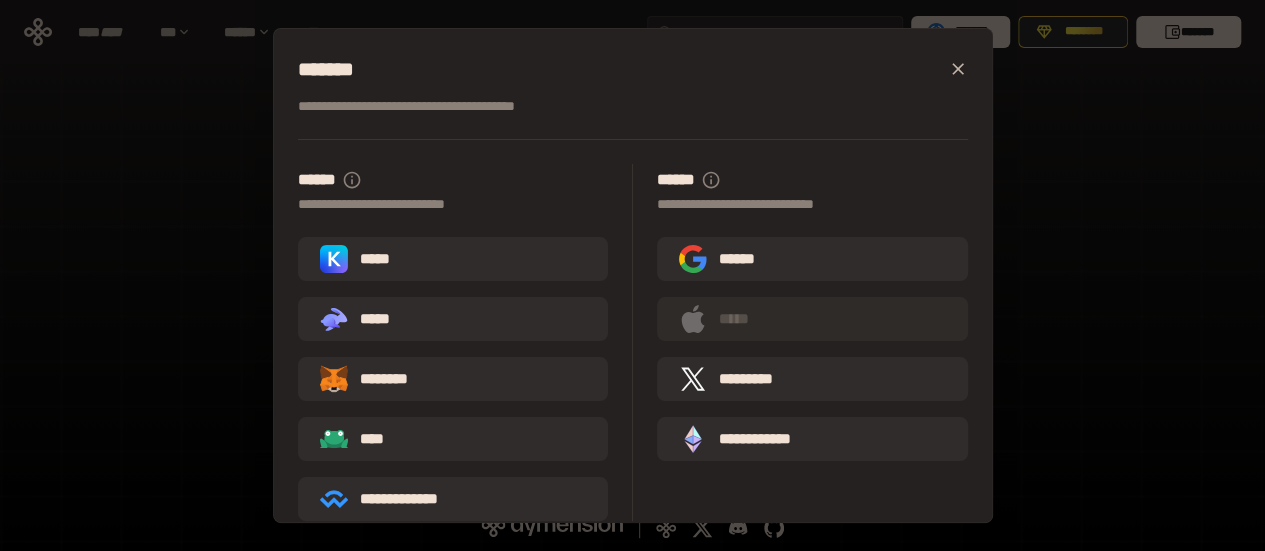 scroll, scrollTop: 37, scrollLeft: 0, axis: vertical 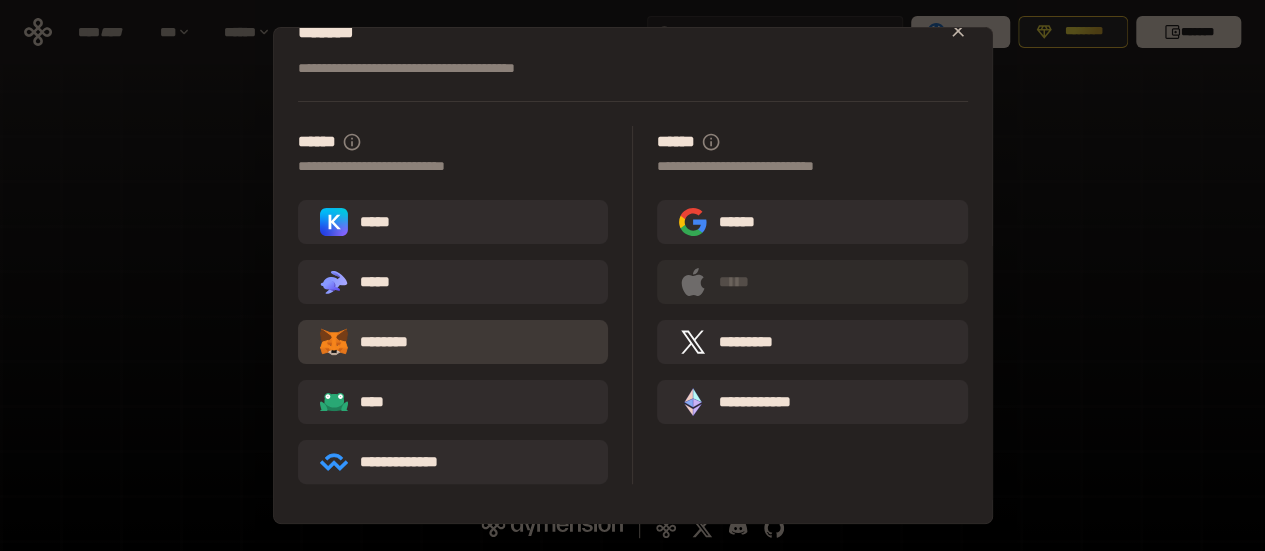 click on "********" at bounding box center (378, 342) 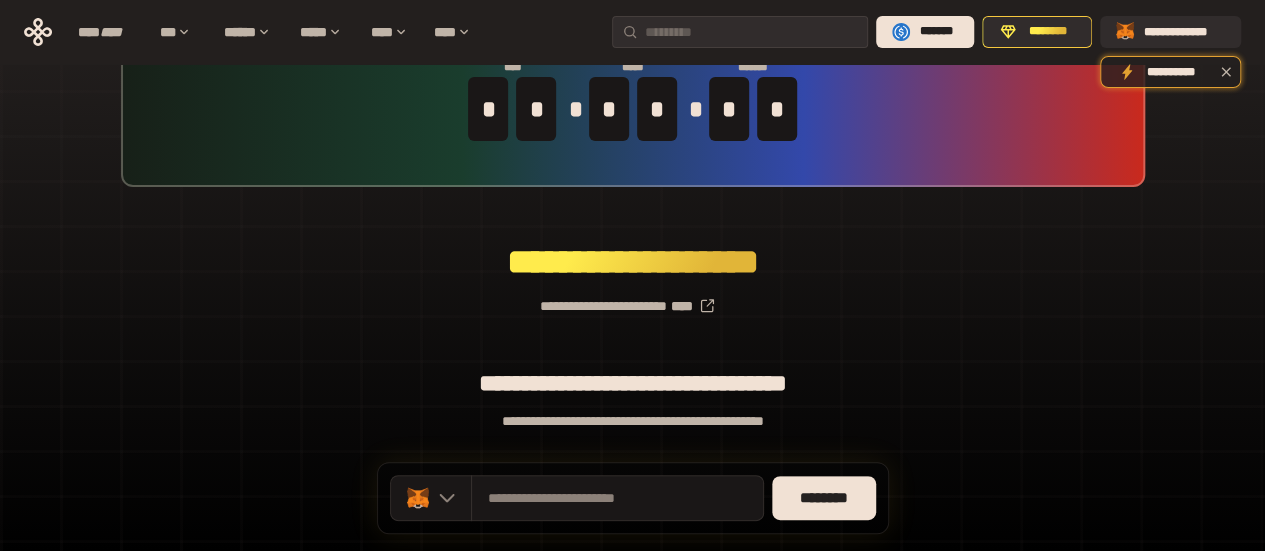 scroll, scrollTop: 200, scrollLeft: 0, axis: vertical 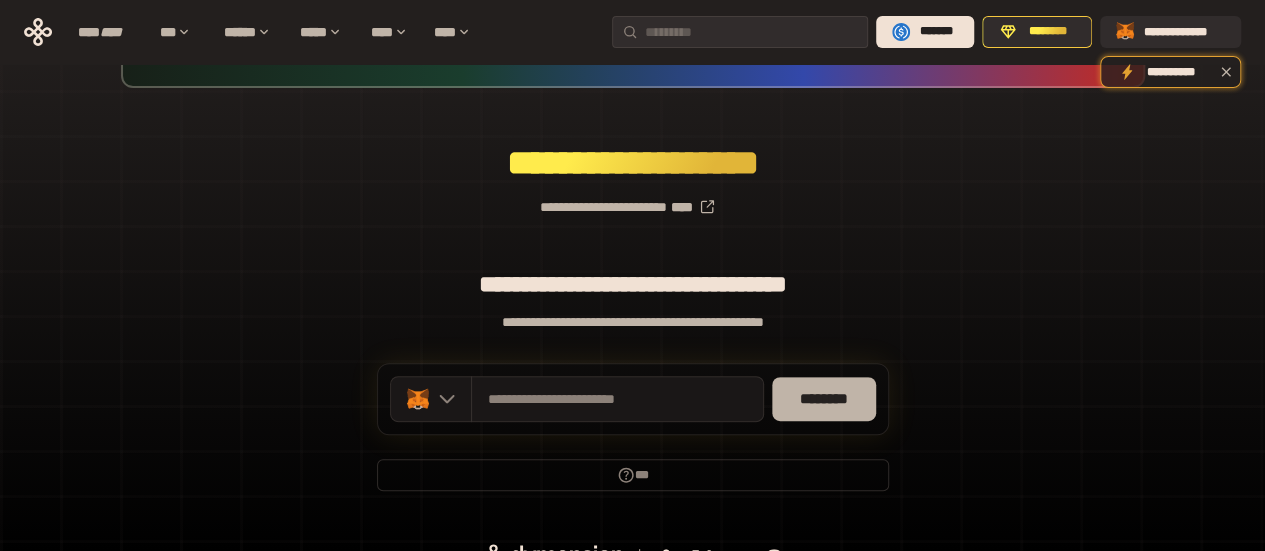 click on "********" at bounding box center [824, 399] 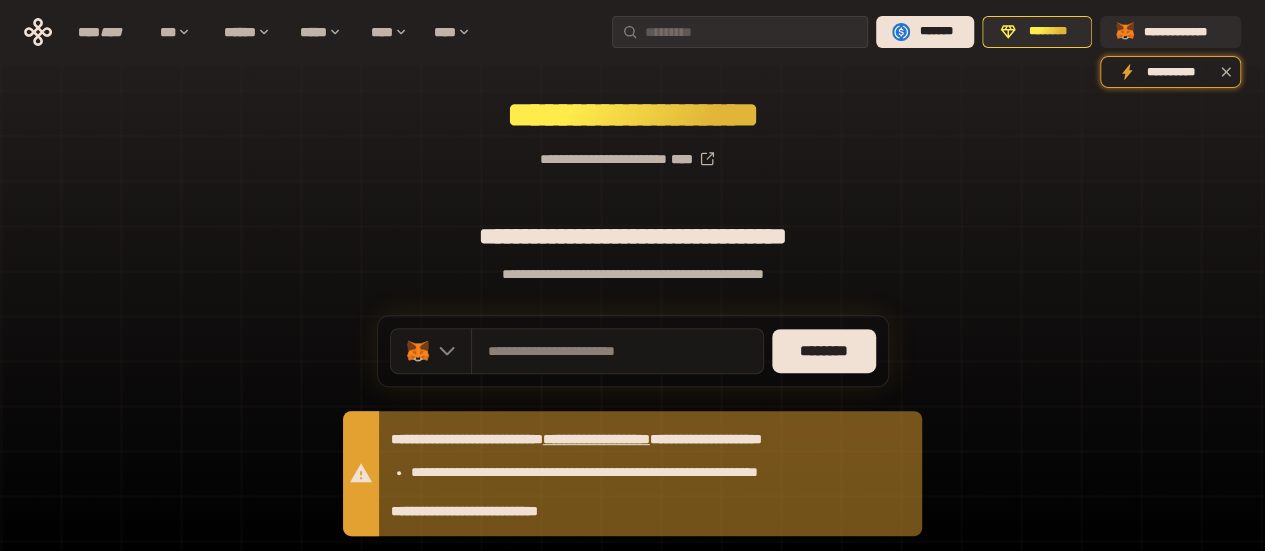 scroll, scrollTop: 279, scrollLeft: 0, axis: vertical 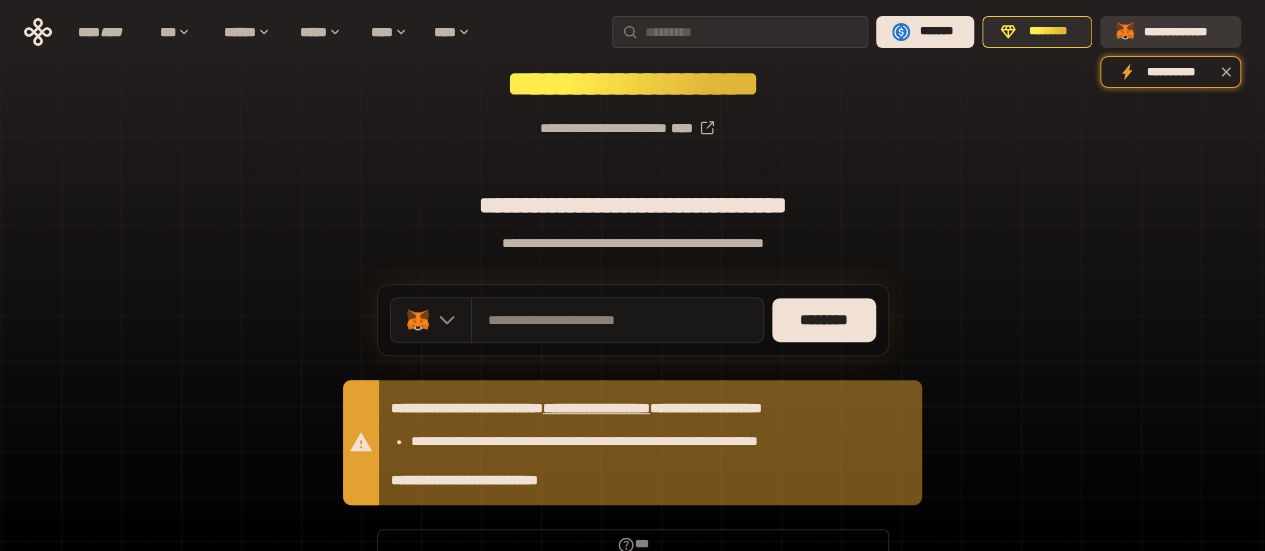 click on "**********" at bounding box center [1184, 32] 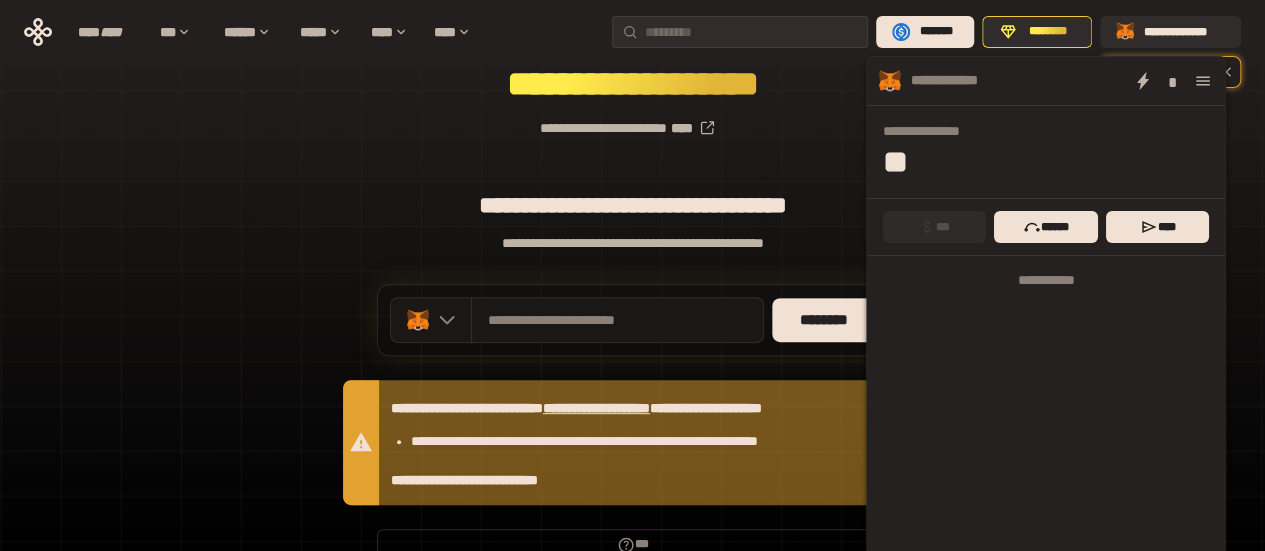 click 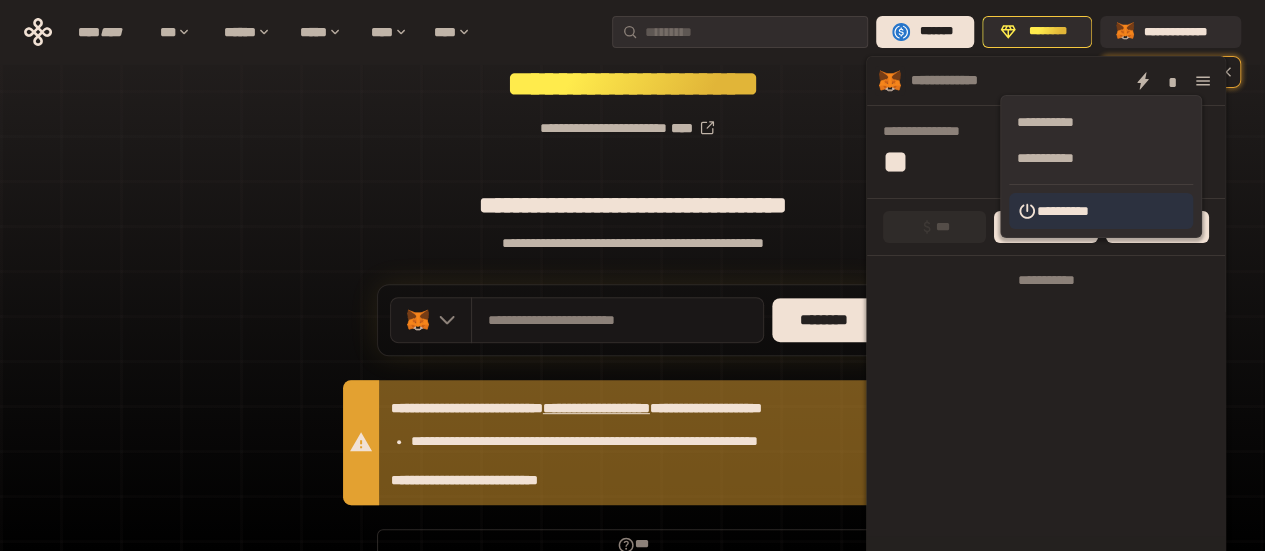 click on "**********" at bounding box center (1101, 211) 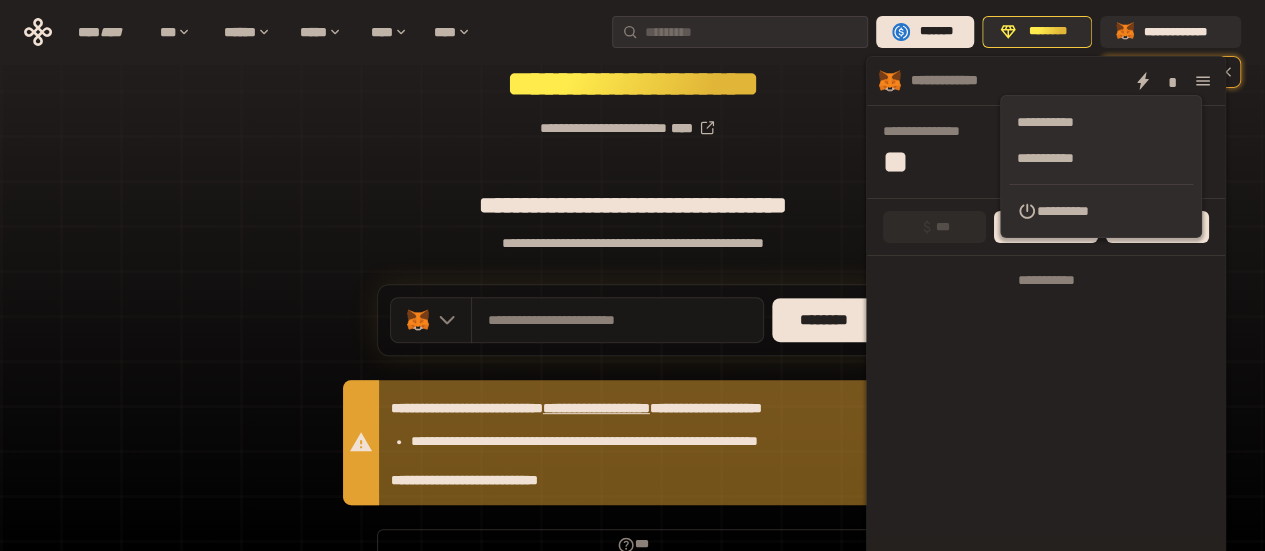 scroll, scrollTop: 231, scrollLeft: 0, axis: vertical 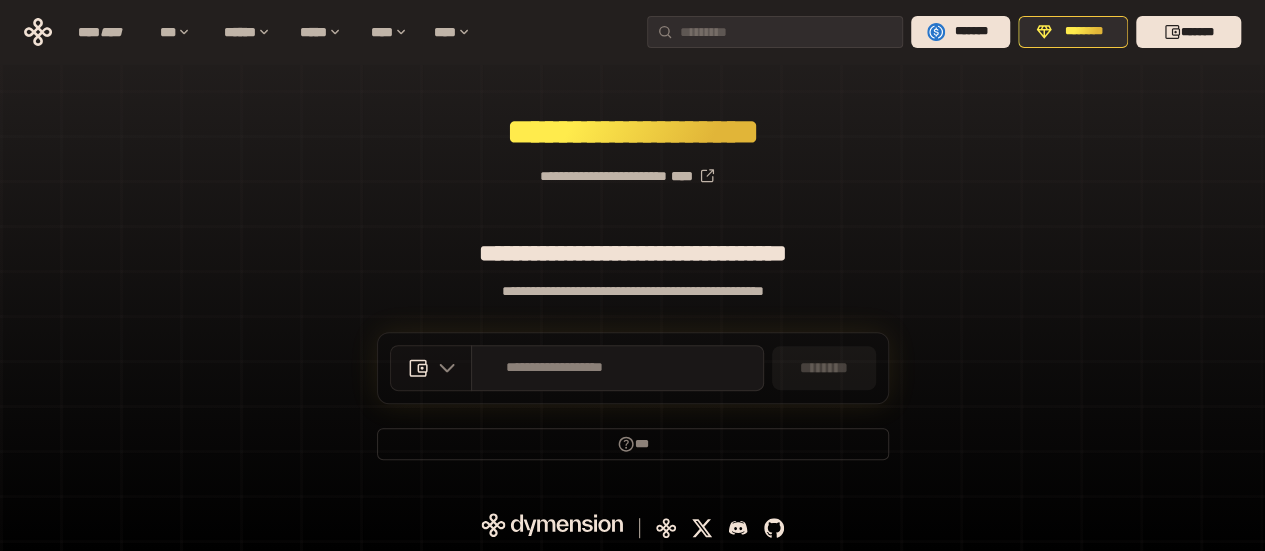 click 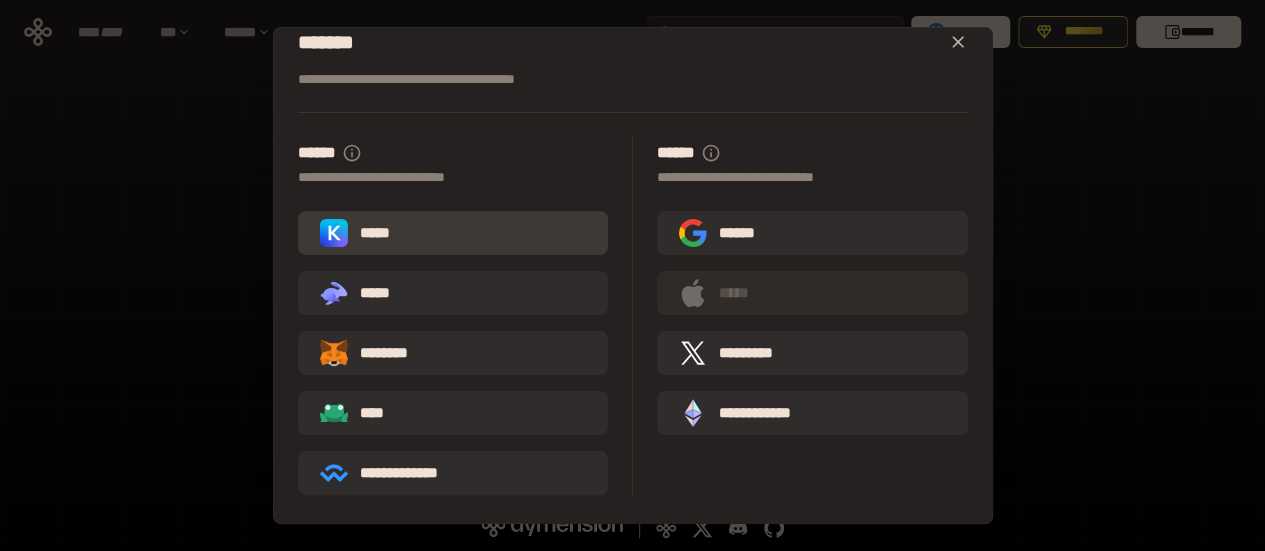 scroll, scrollTop: 37, scrollLeft: 0, axis: vertical 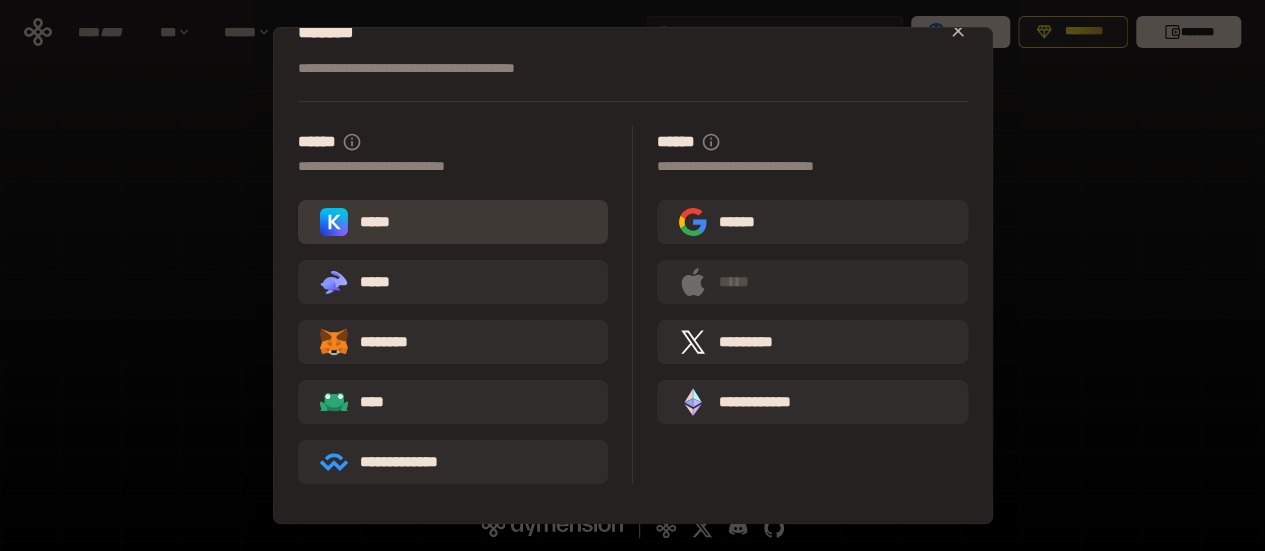 click on "*****" at bounding box center [453, 222] 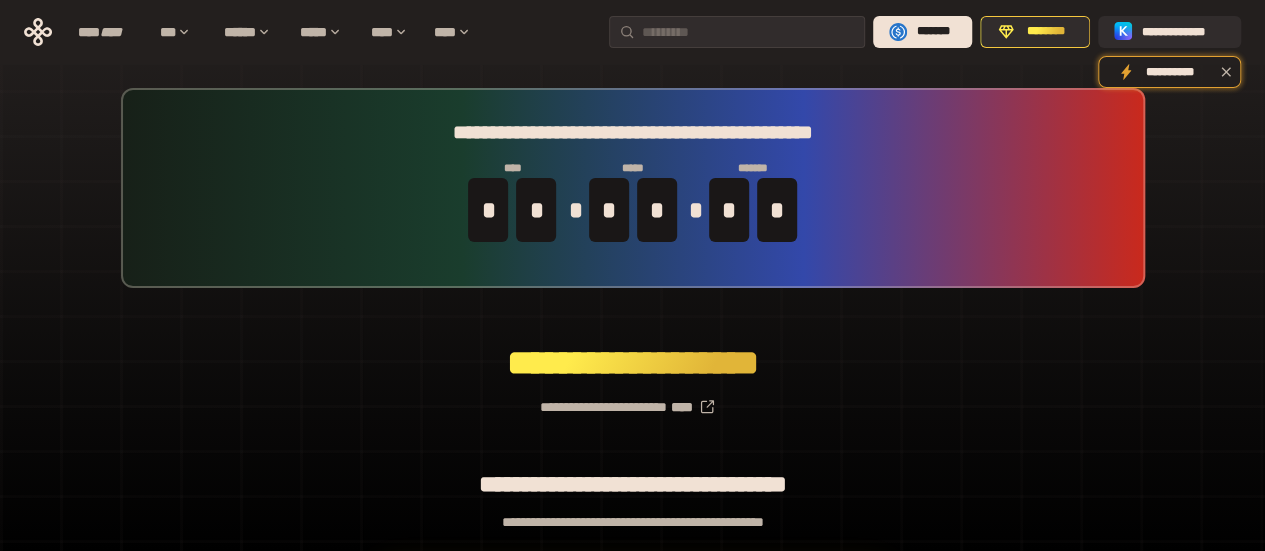 scroll, scrollTop: 200, scrollLeft: 0, axis: vertical 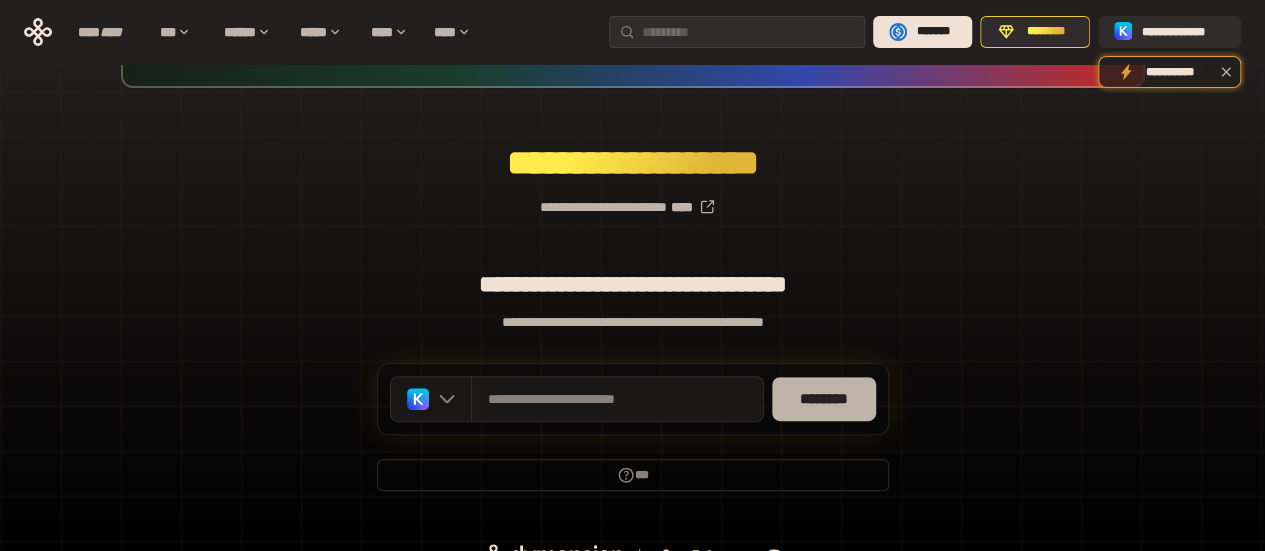 click on "********" at bounding box center (824, 399) 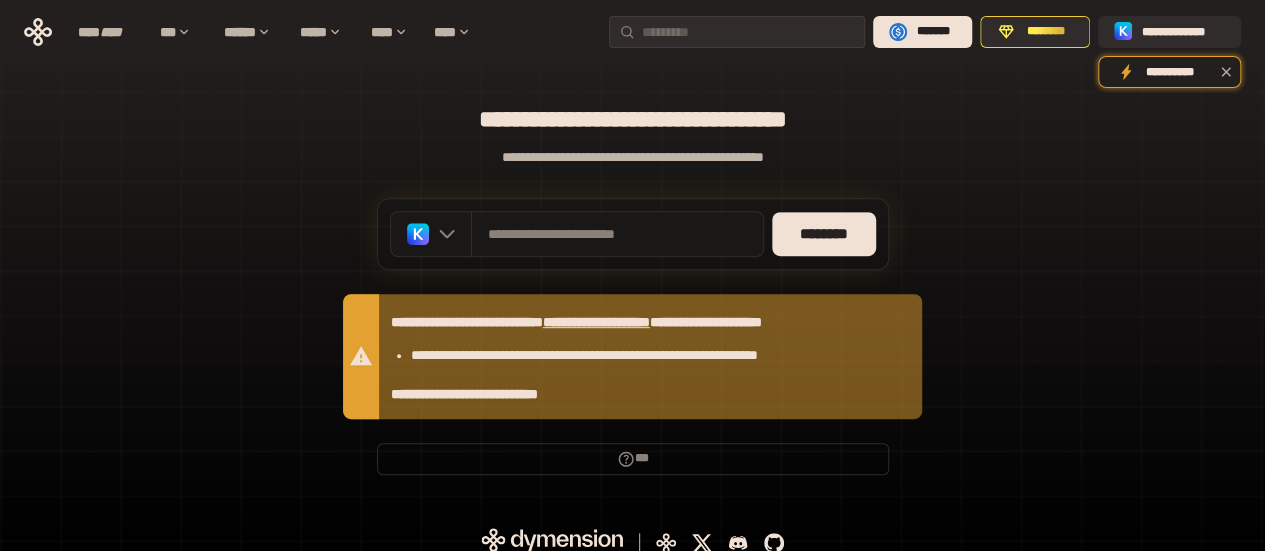 scroll, scrollTop: 379, scrollLeft: 0, axis: vertical 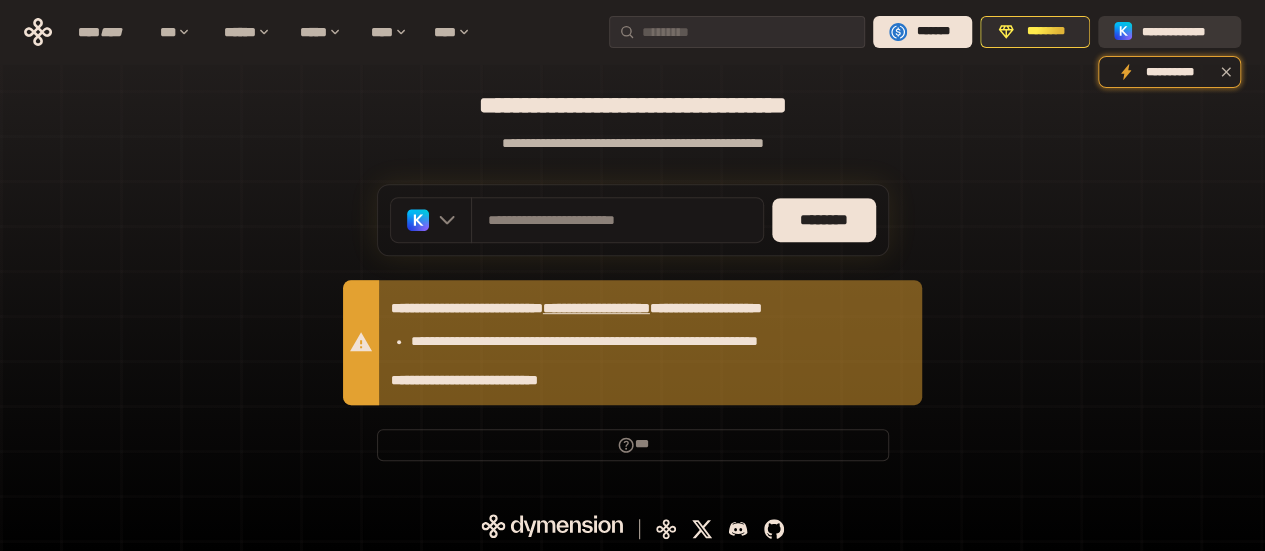 click on "**********" at bounding box center (1183, 32) 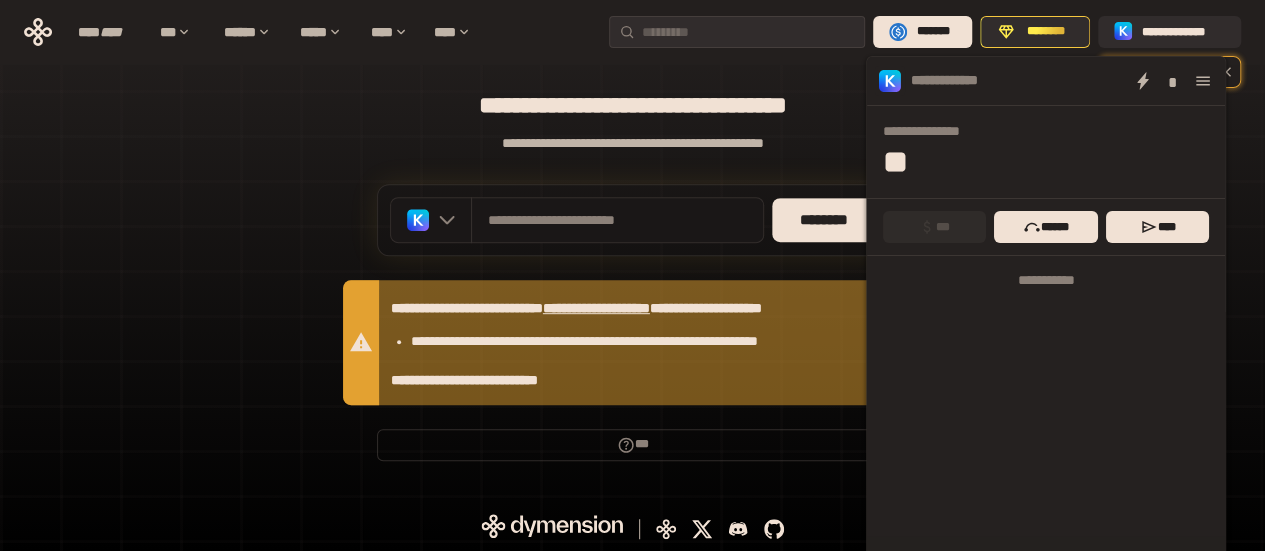 click 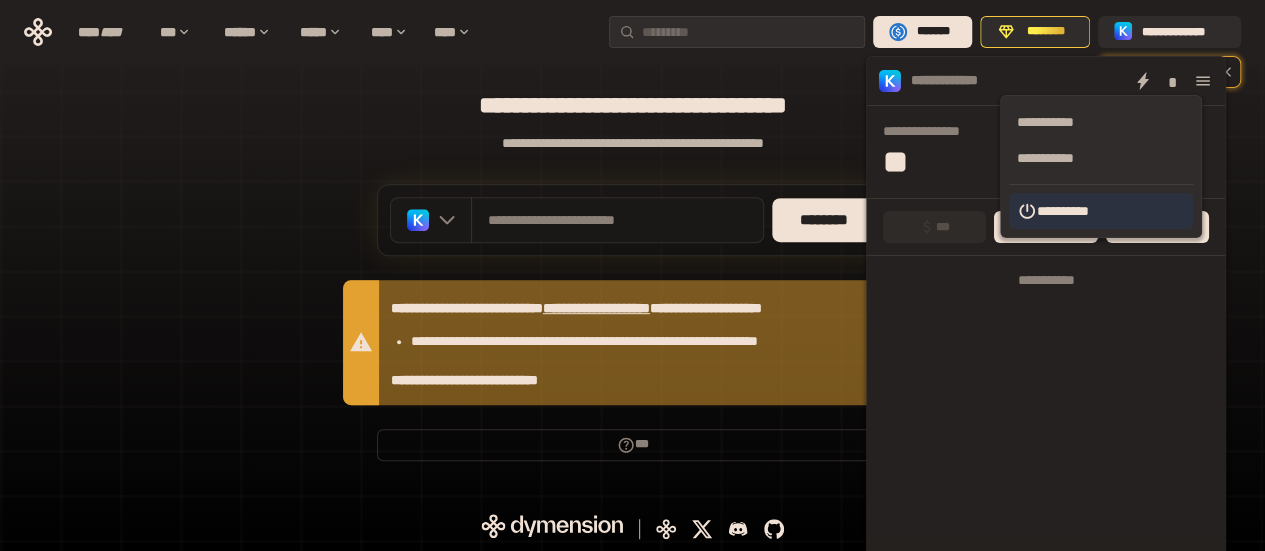 click on "**********" at bounding box center (1101, 211) 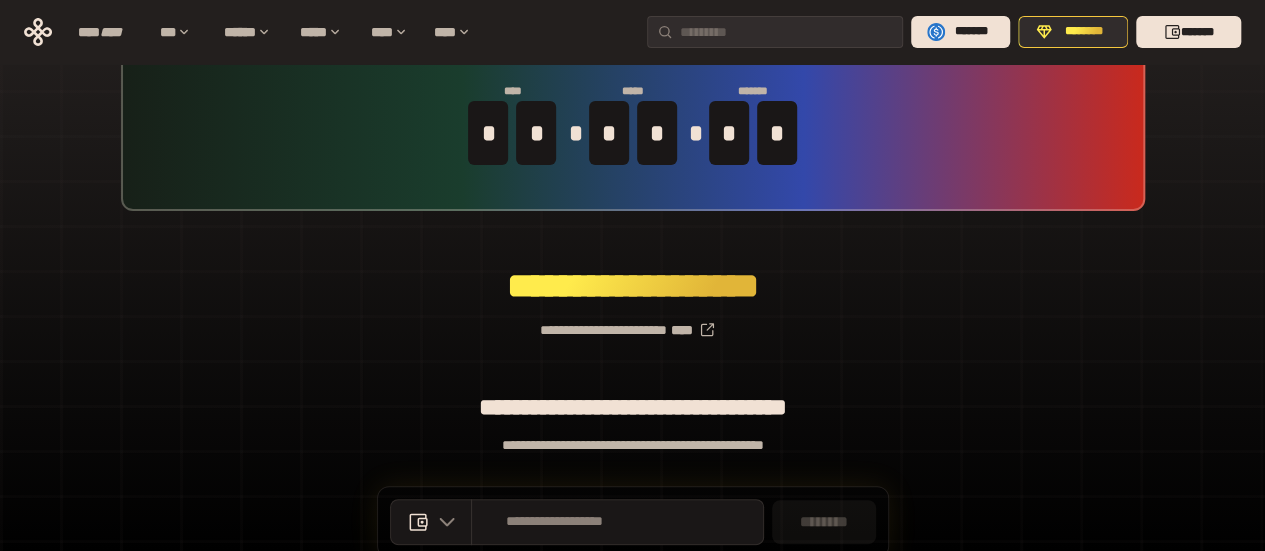 scroll, scrollTop: 0, scrollLeft: 0, axis: both 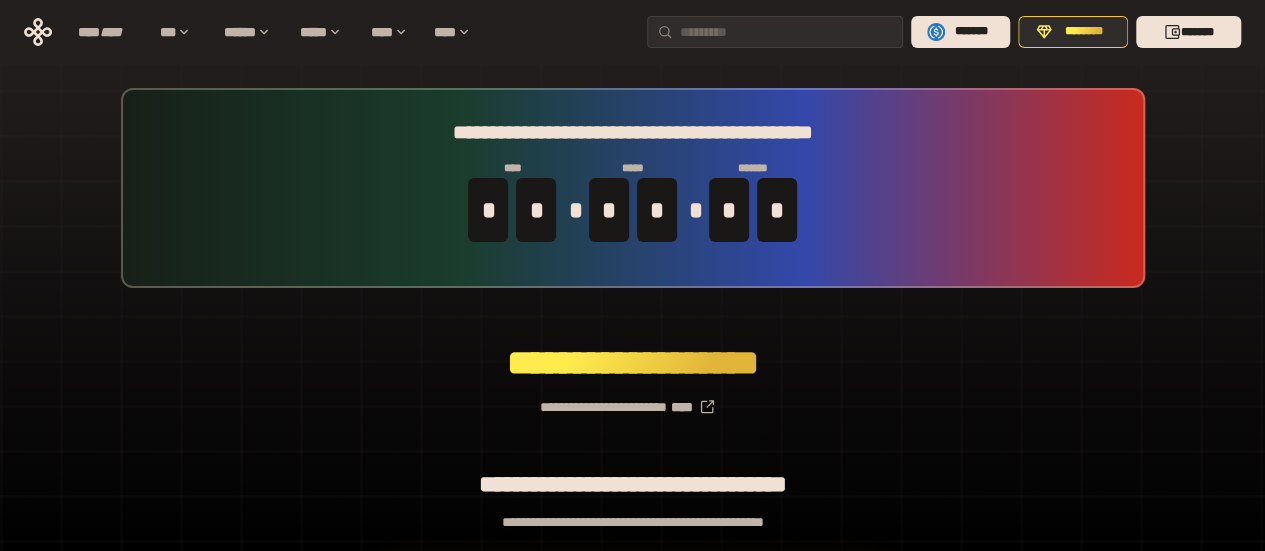 click on "**********" at bounding box center (632, 399) 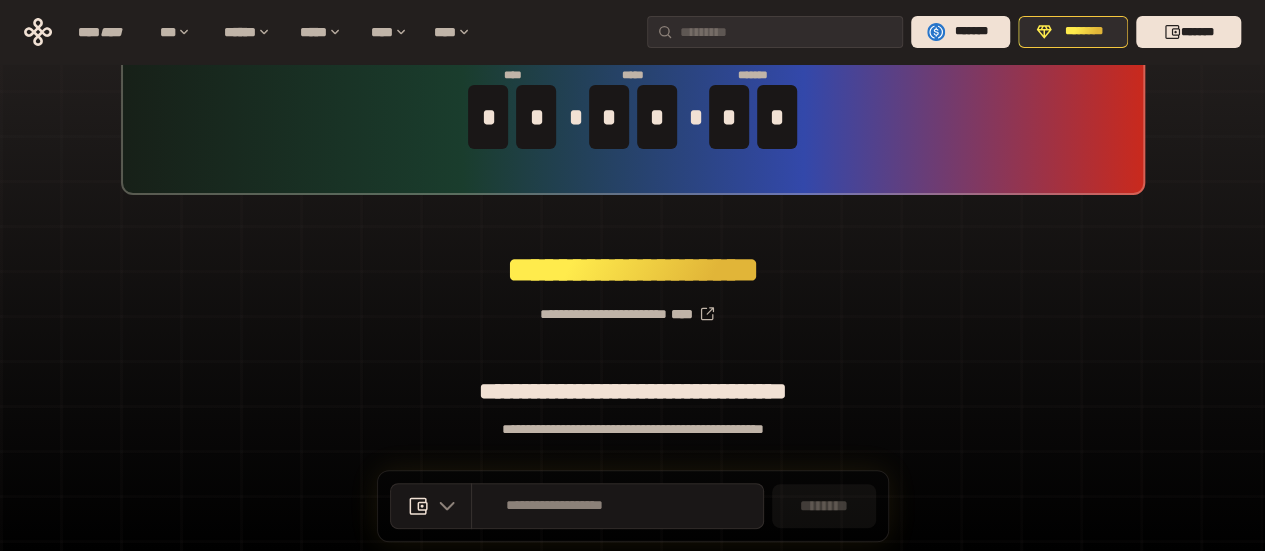 scroll, scrollTop: 0, scrollLeft: 0, axis: both 